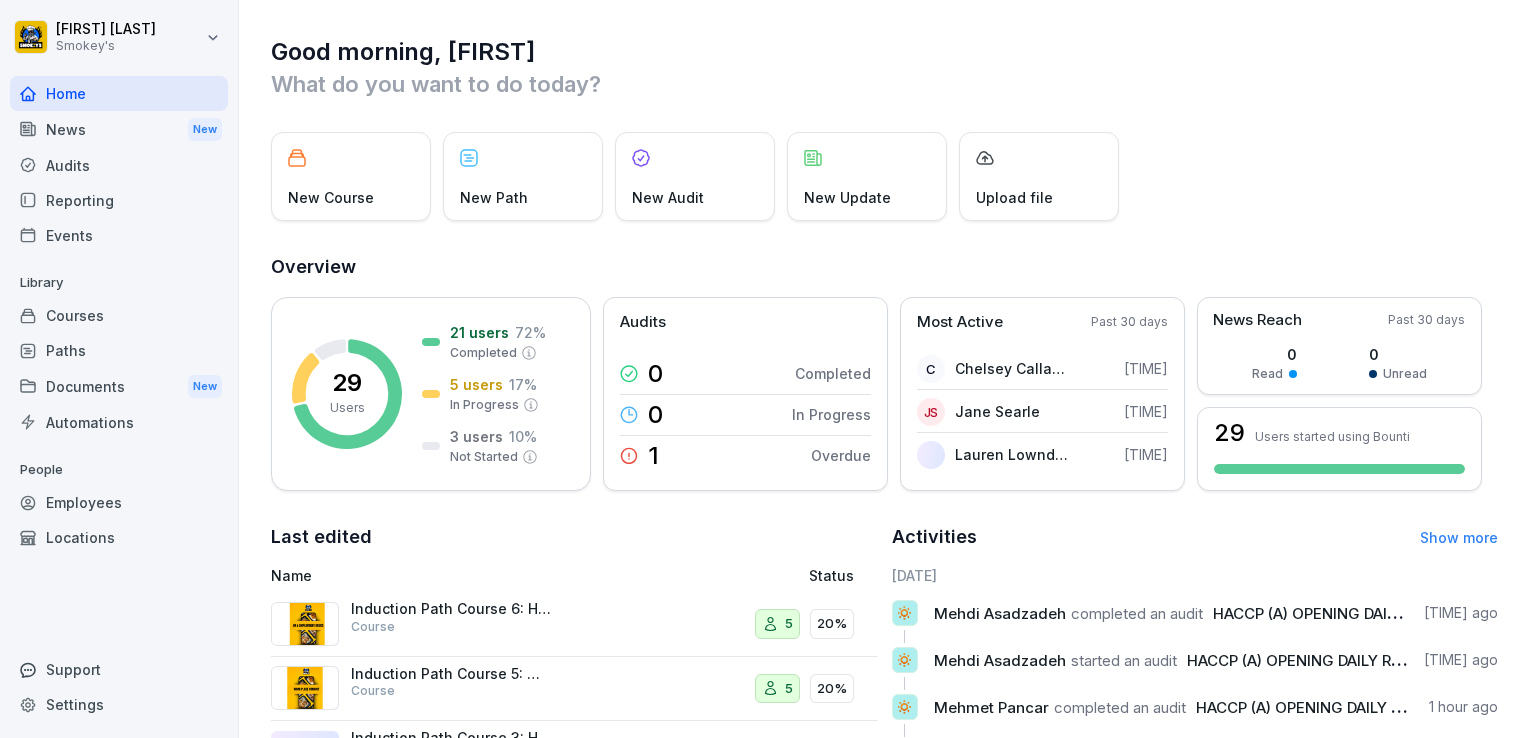 scroll, scrollTop: 0, scrollLeft: 0, axis: both 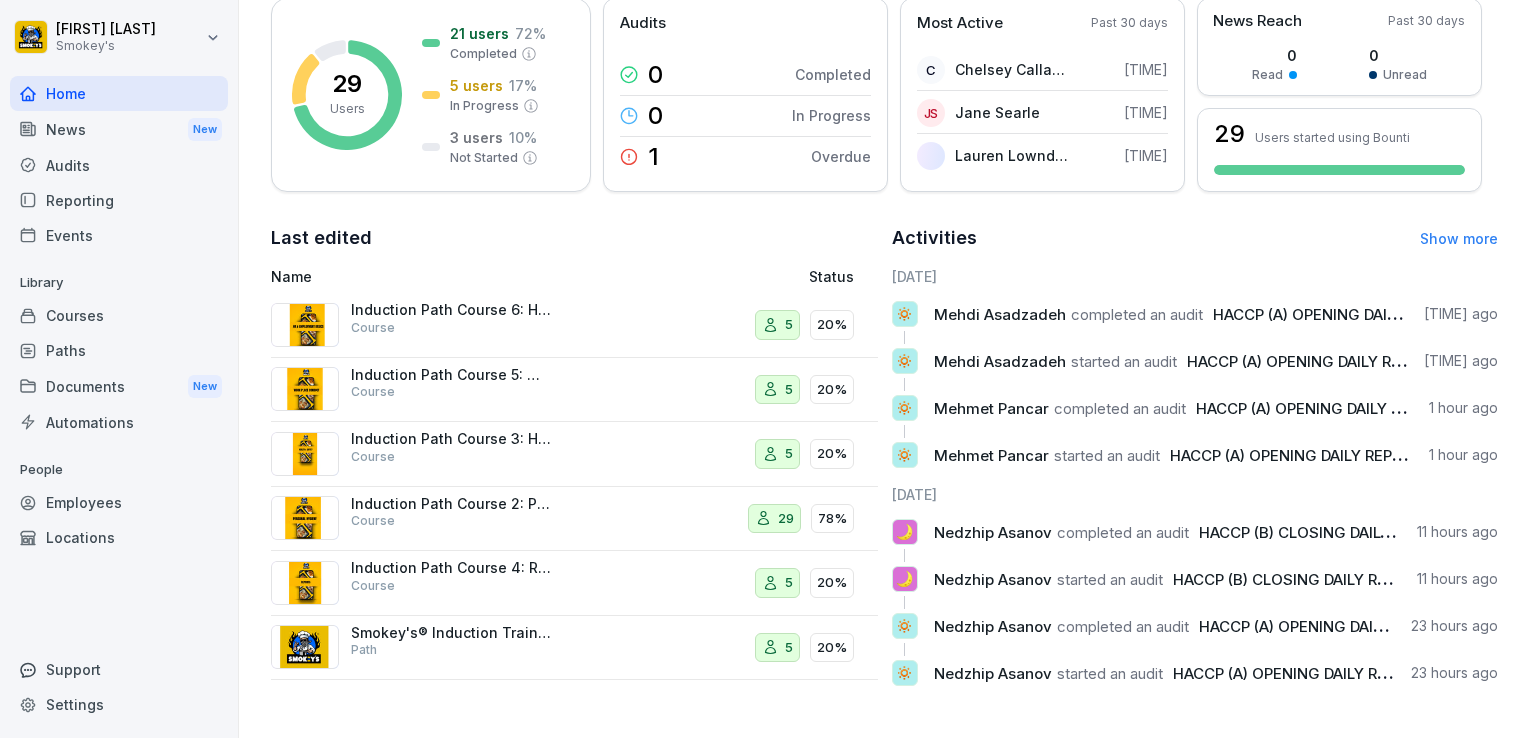 click on "Show more" at bounding box center (1459, 238) 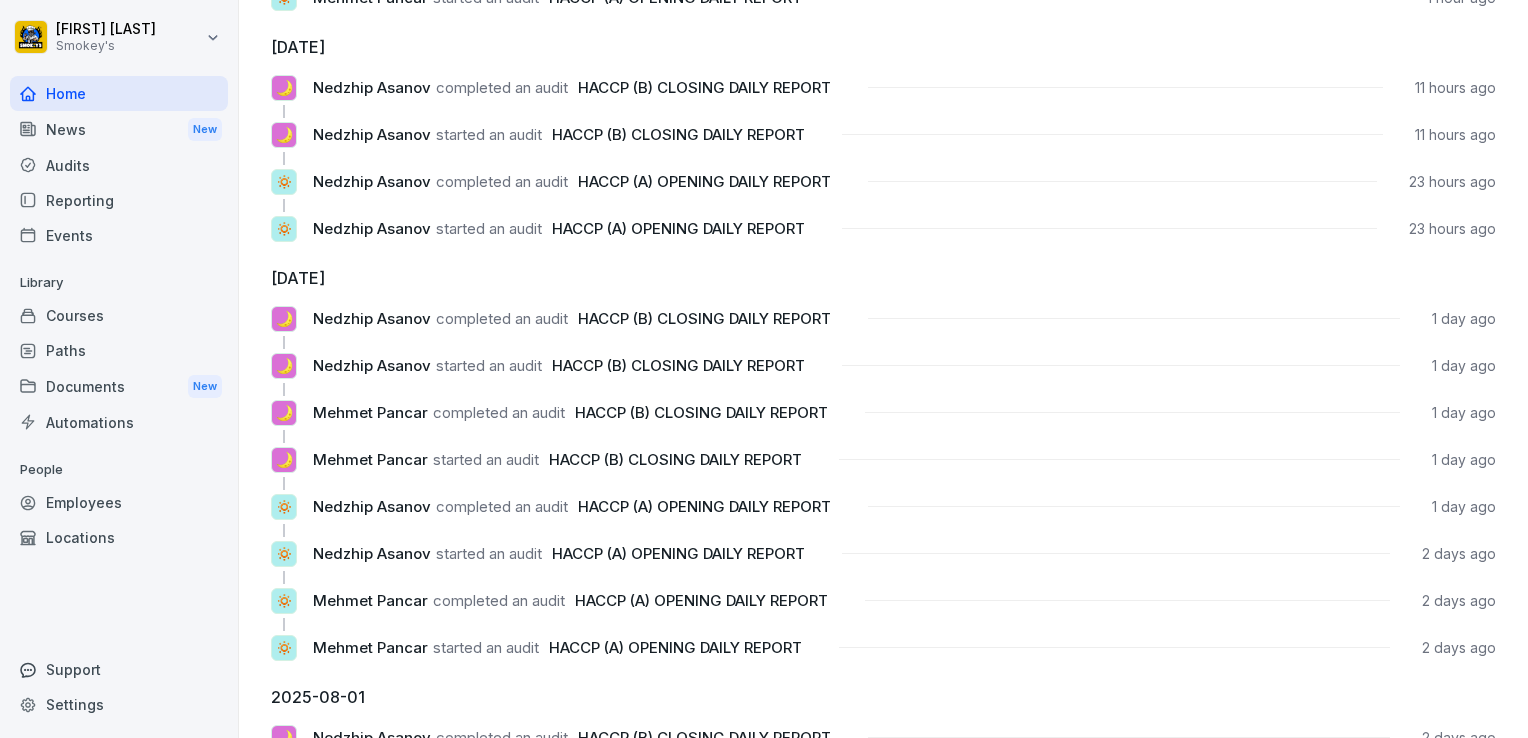 scroll, scrollTop: 0, scrollLeft: 0, axis: both 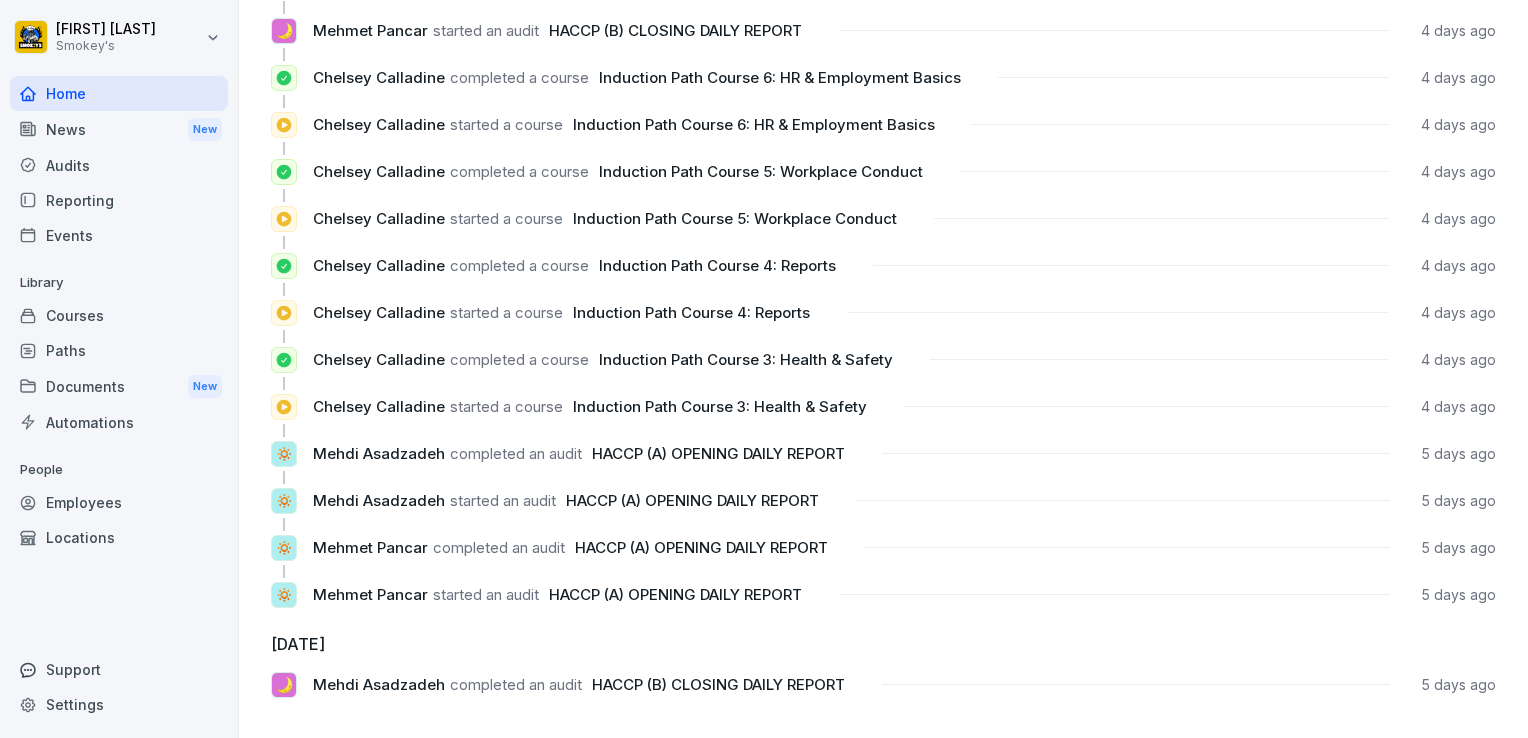 click on "News New" at bounding box center (119, 129) 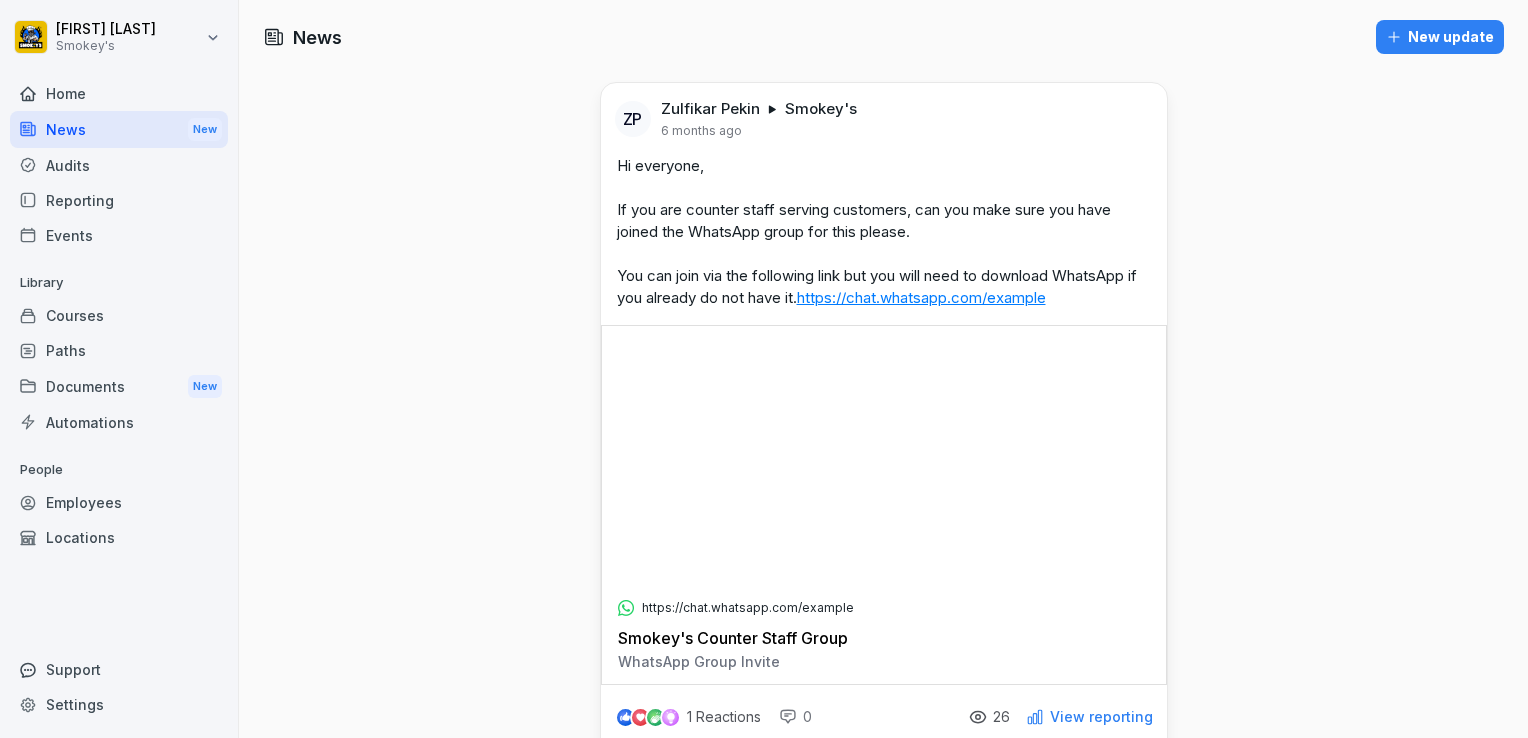 click on "Documents New" at bounding box center (119, 386) 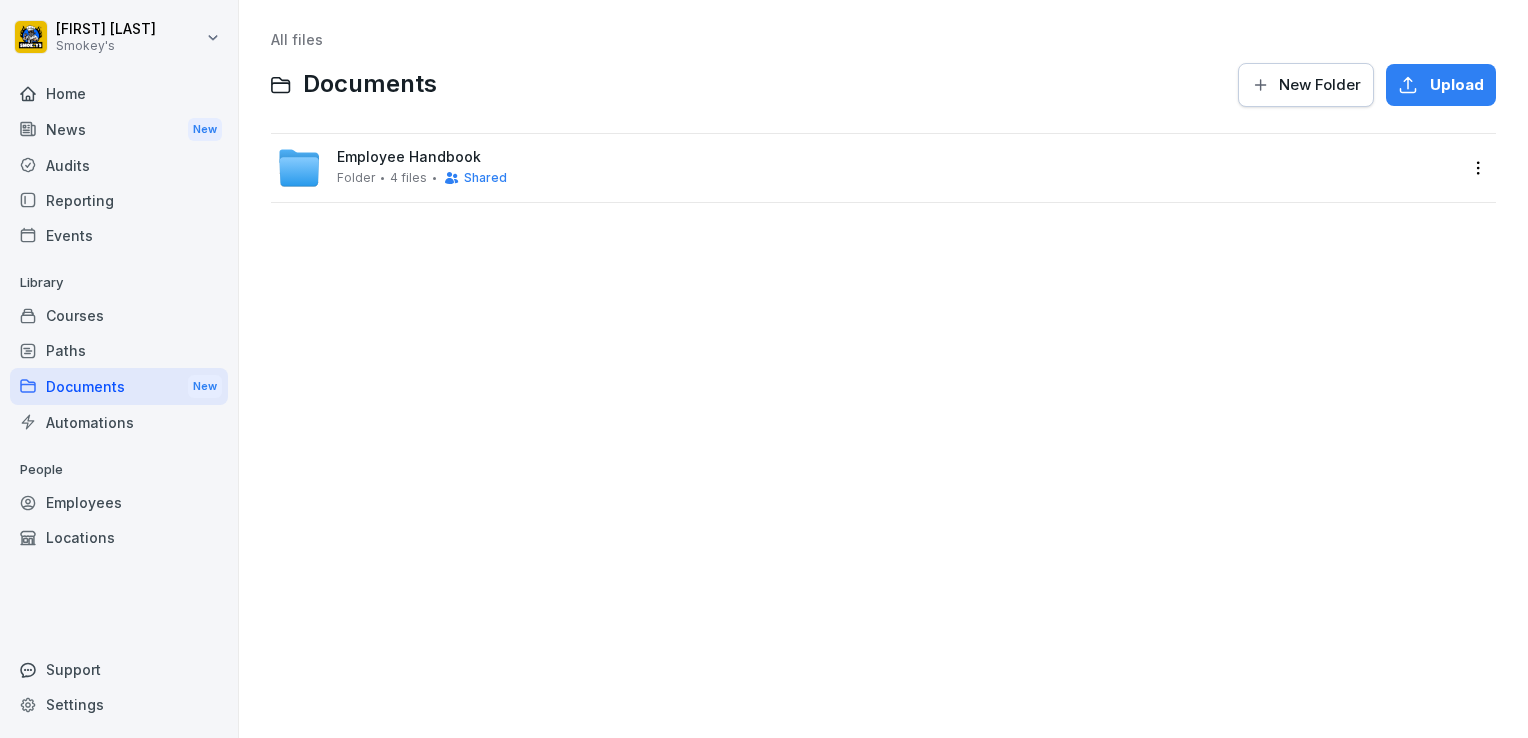 click on "Reporting" at bounding box center [119, 200] 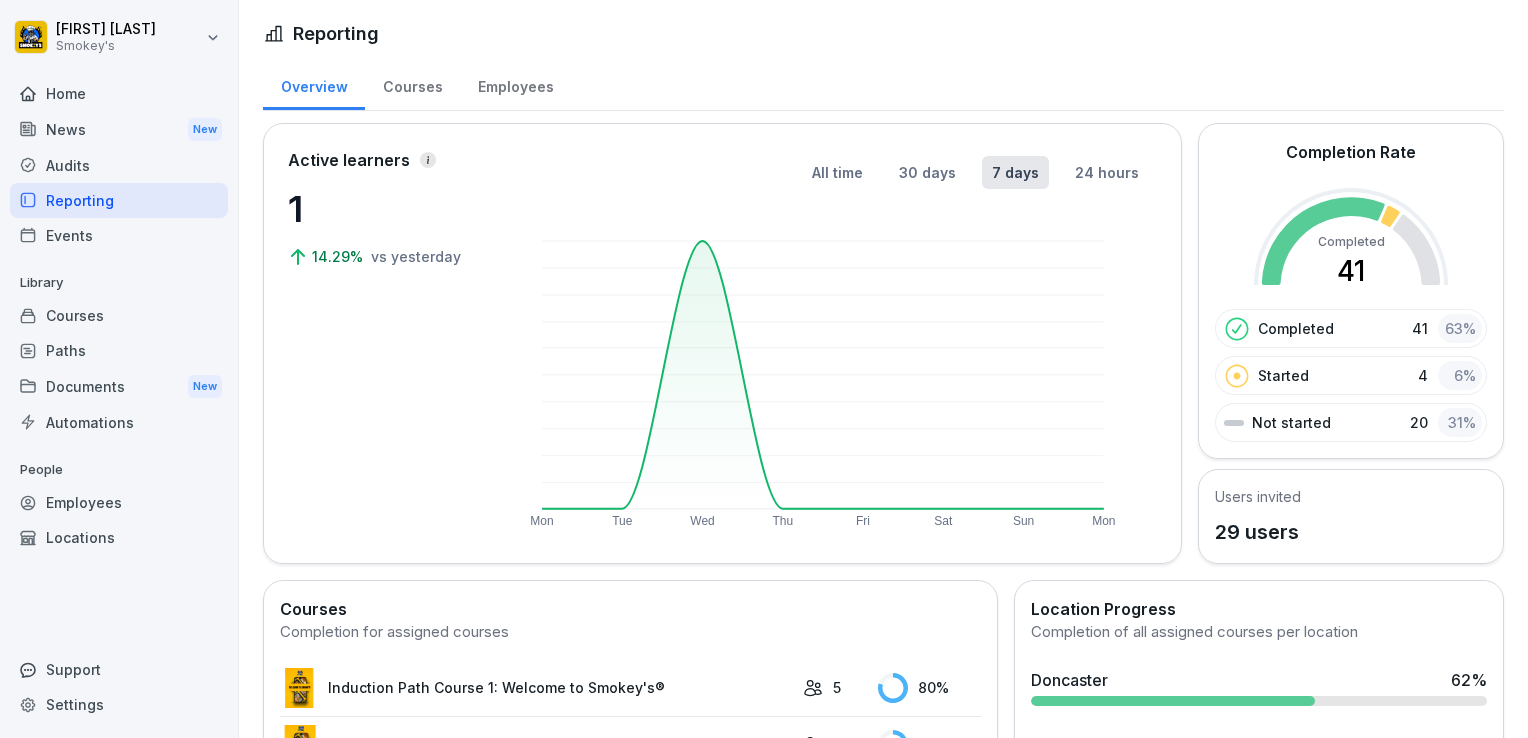 click on "Home" at bounding box center [119, 93] 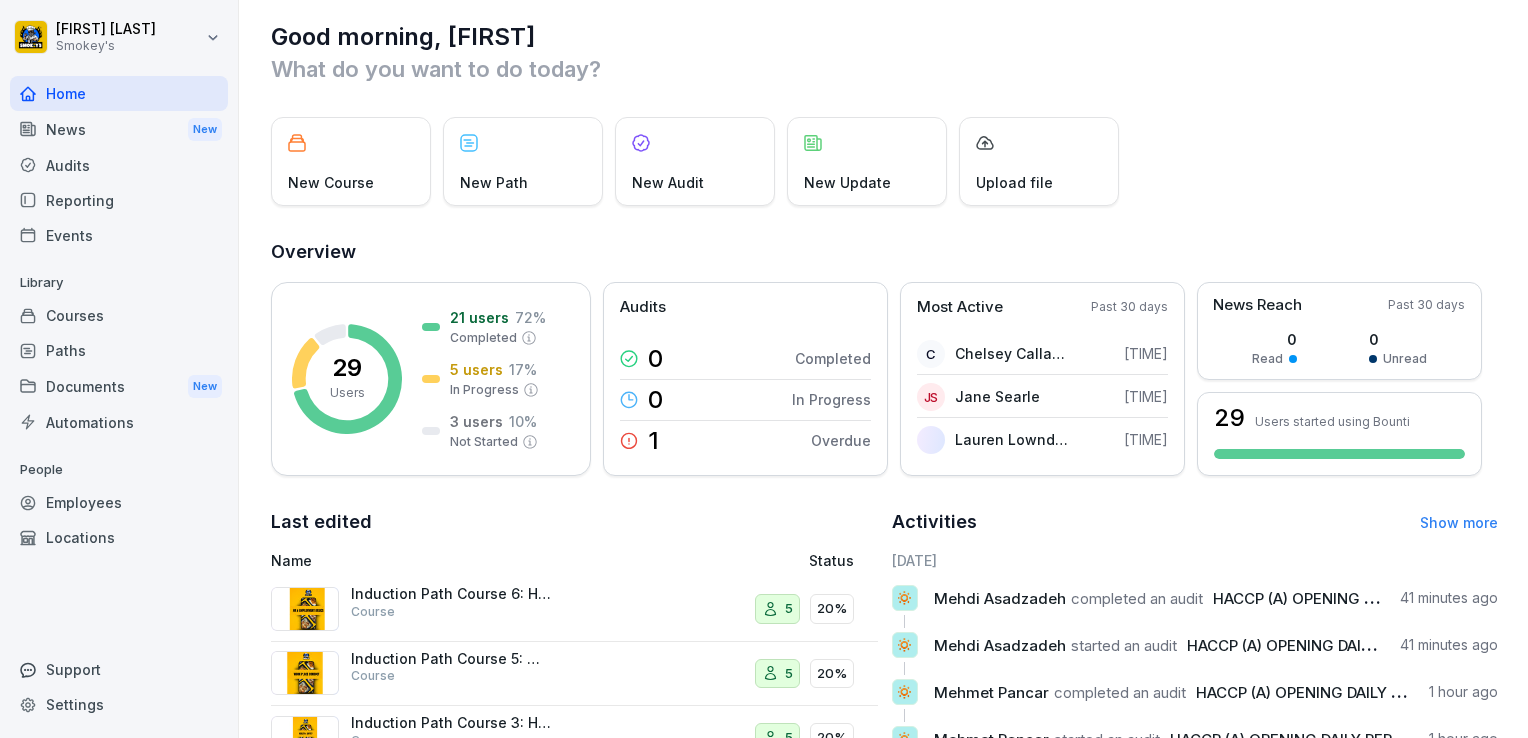 scroll, scrollTop: 0, scrollLeft: 0, axis: both 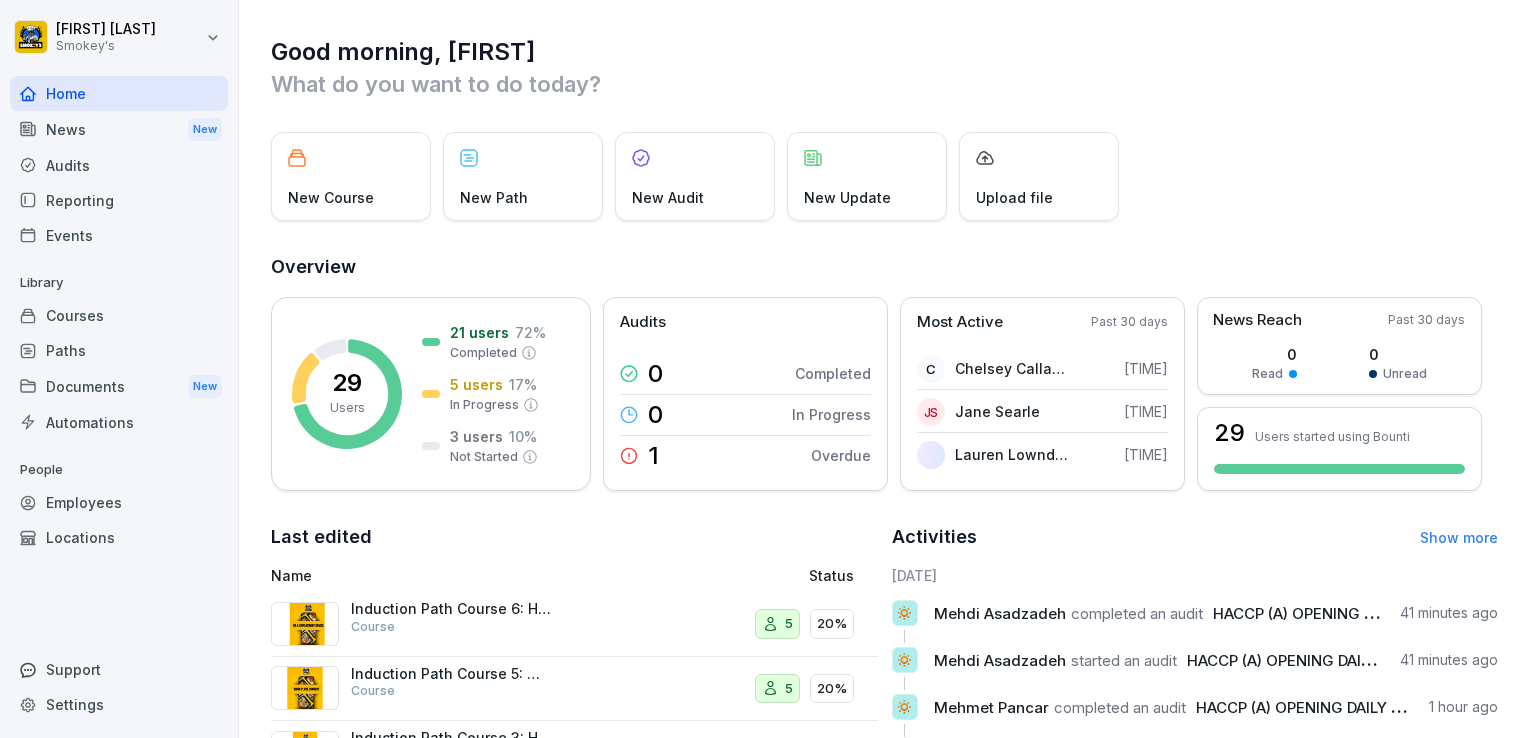 click on "Reporting" at bounding box center (119, 200) 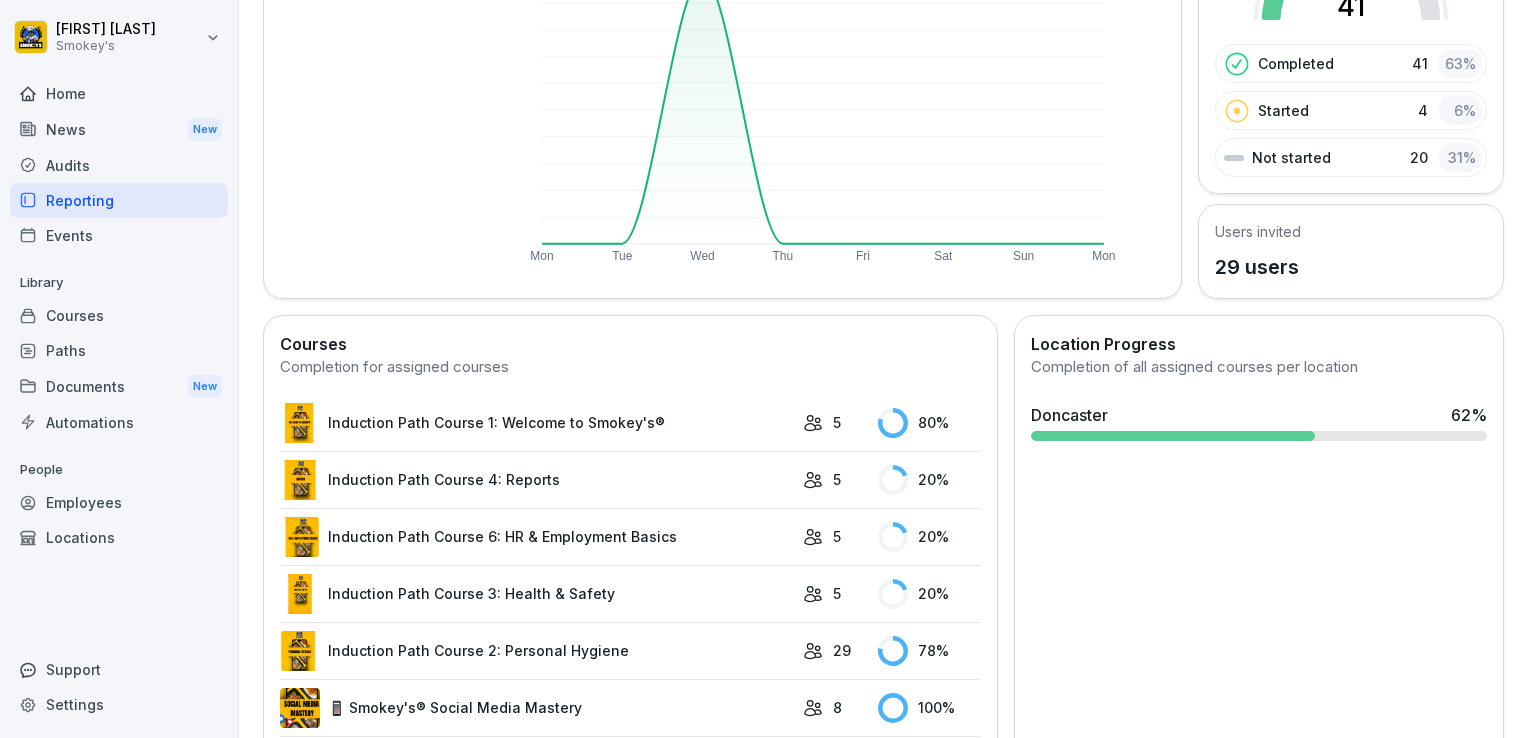 scroll, scrollTop: 0, scrollLeft: 0, axis: both 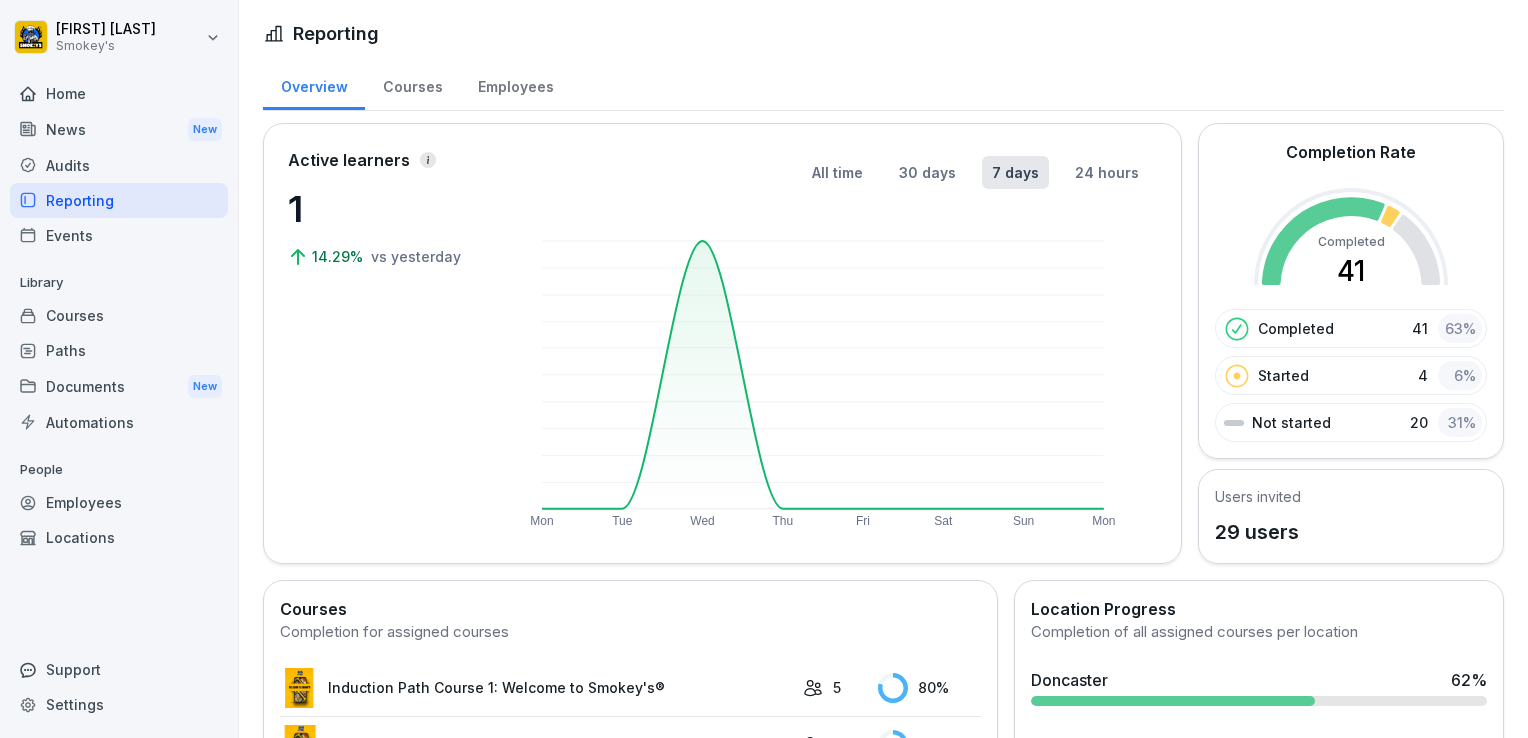 click on "Audits" at bounding box center (119, 165) 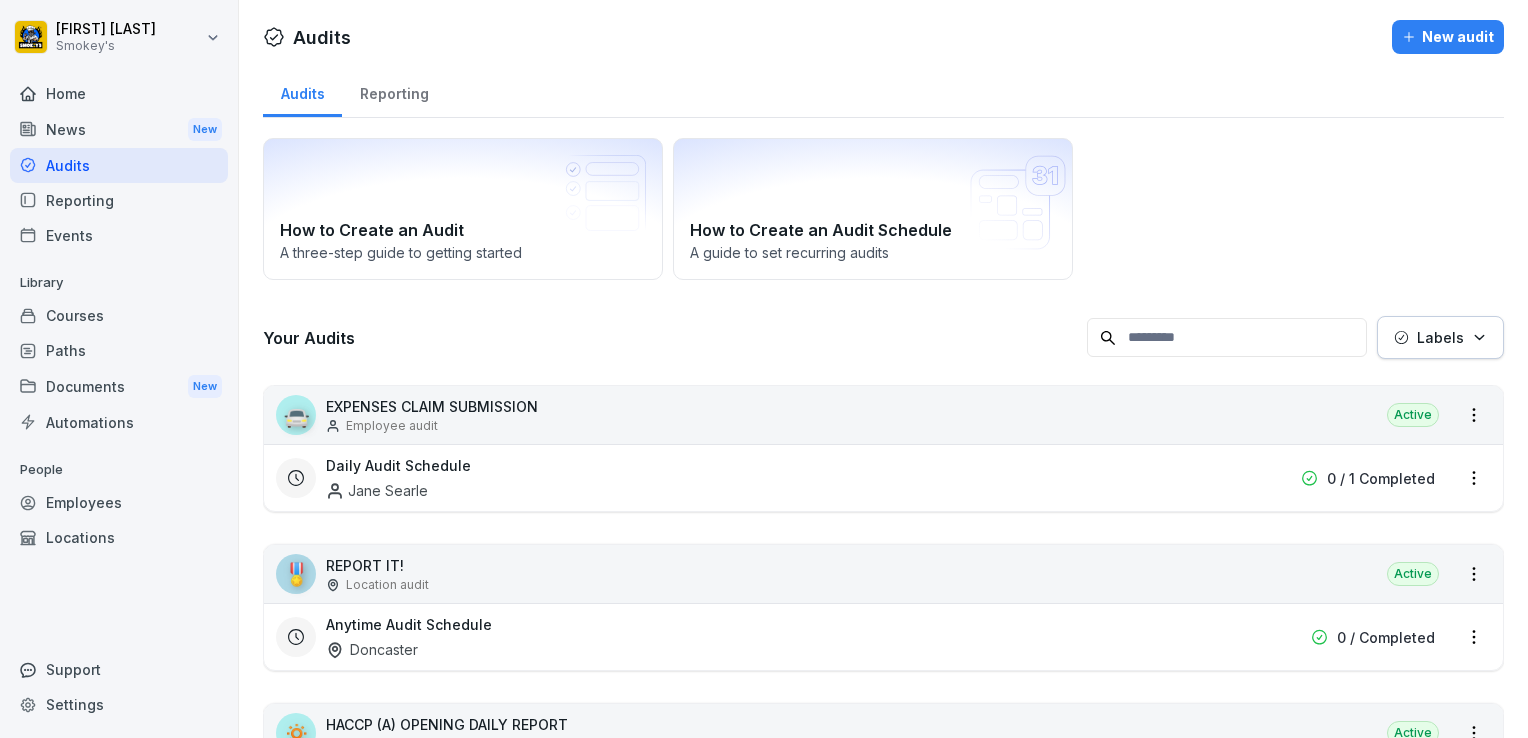 click on "Home" at bounding box center [119, 93] 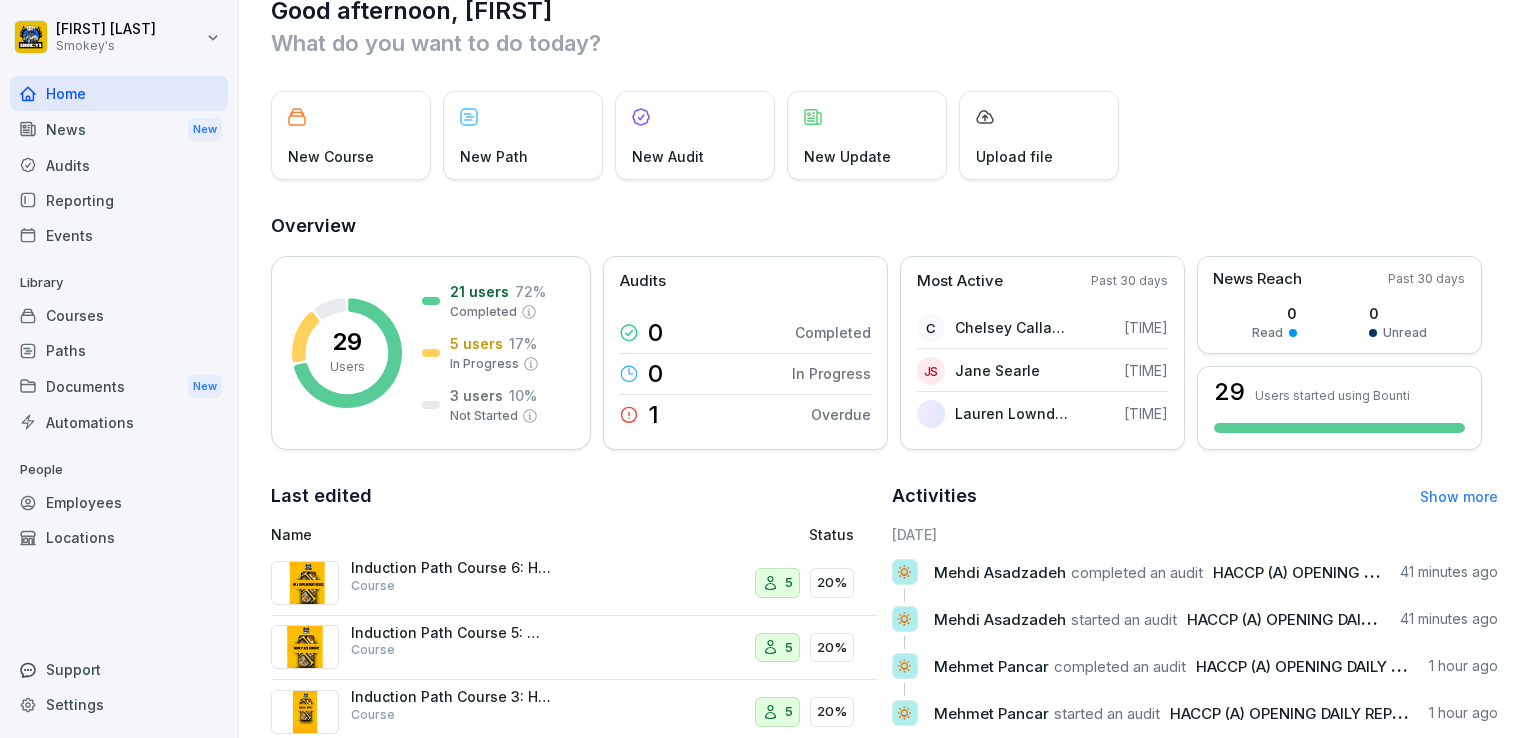 scroll, scrollTop: 51, scrollLeft: 0, axis: vertical 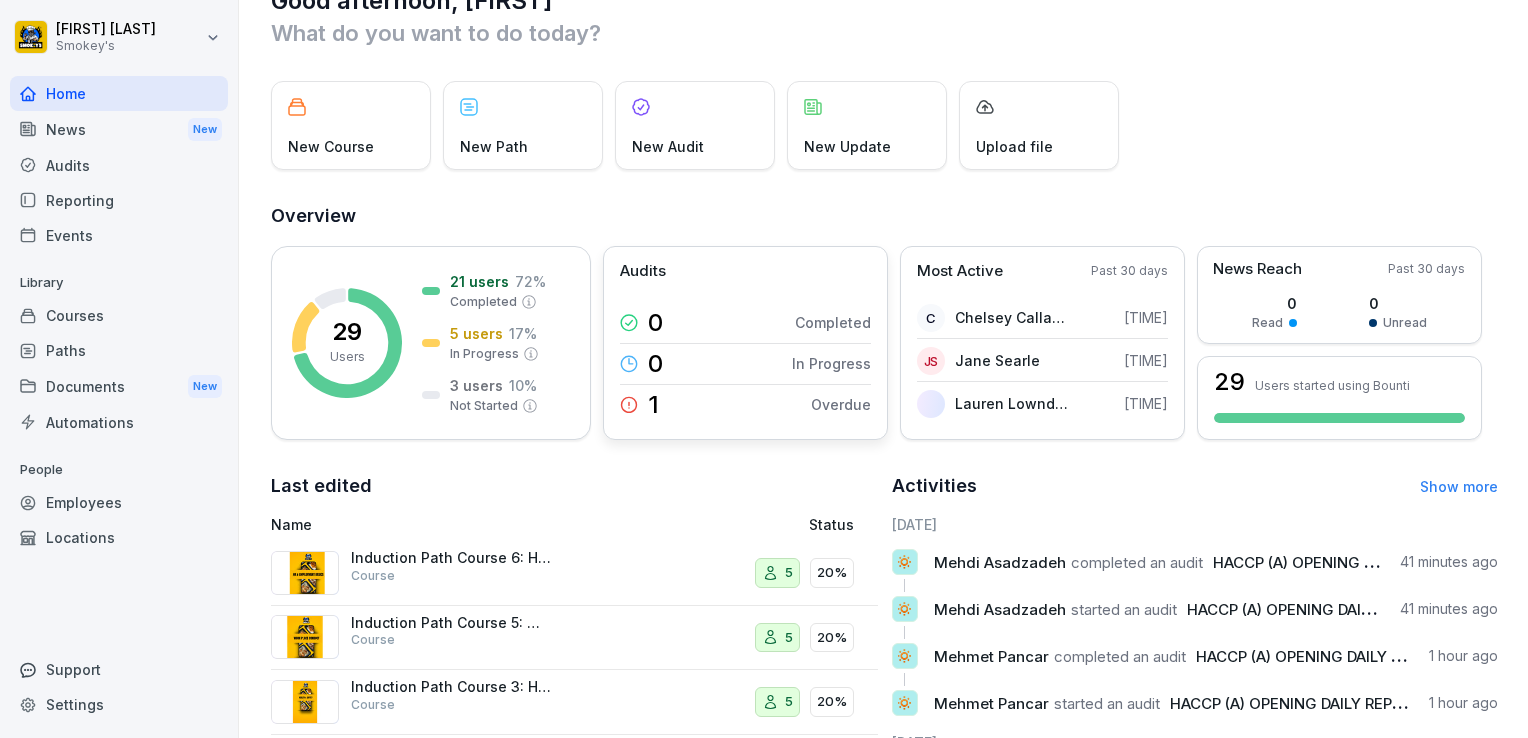 click on "Audits" at bounding box center [643, 271] 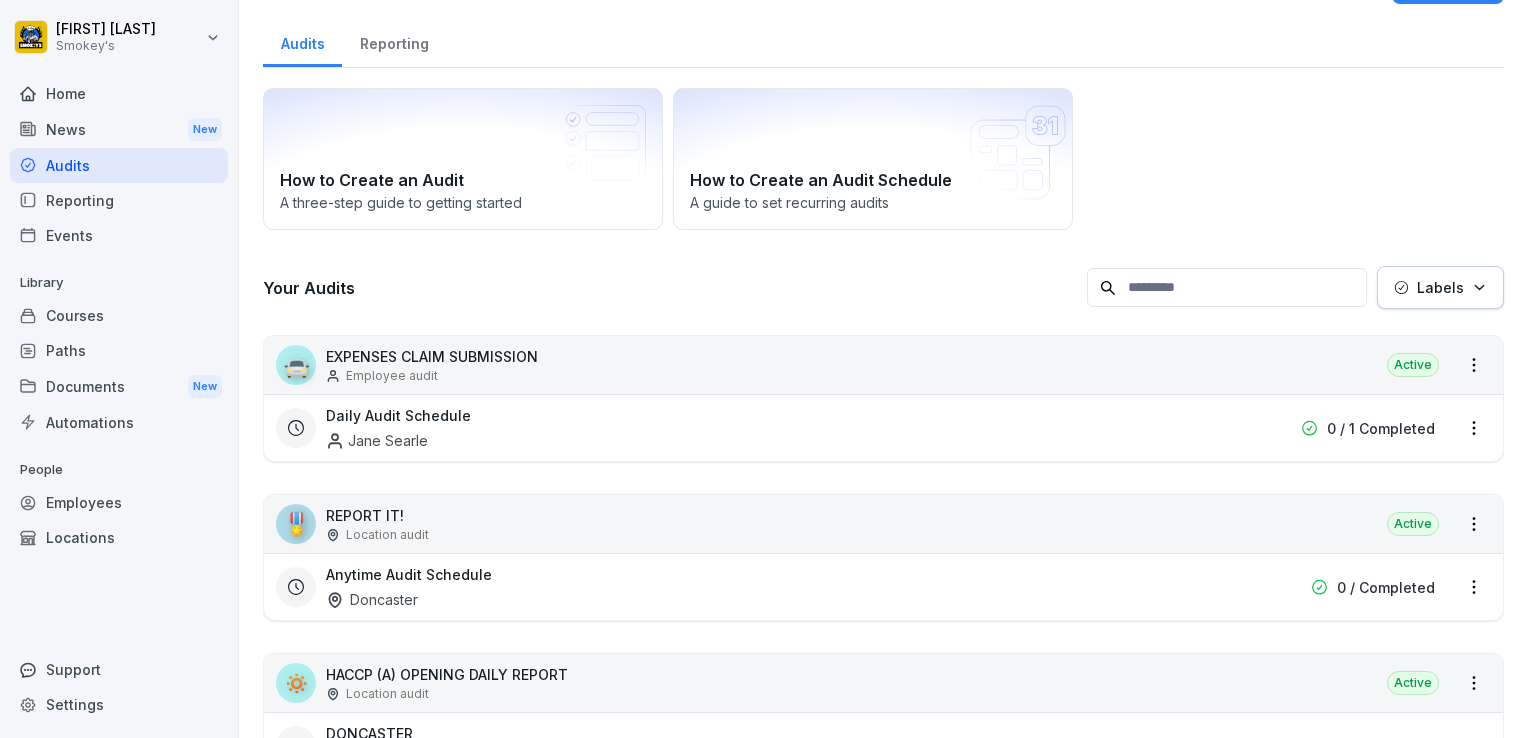 scroll, scrollTop: 0, scrollLeft: 0, axis: both 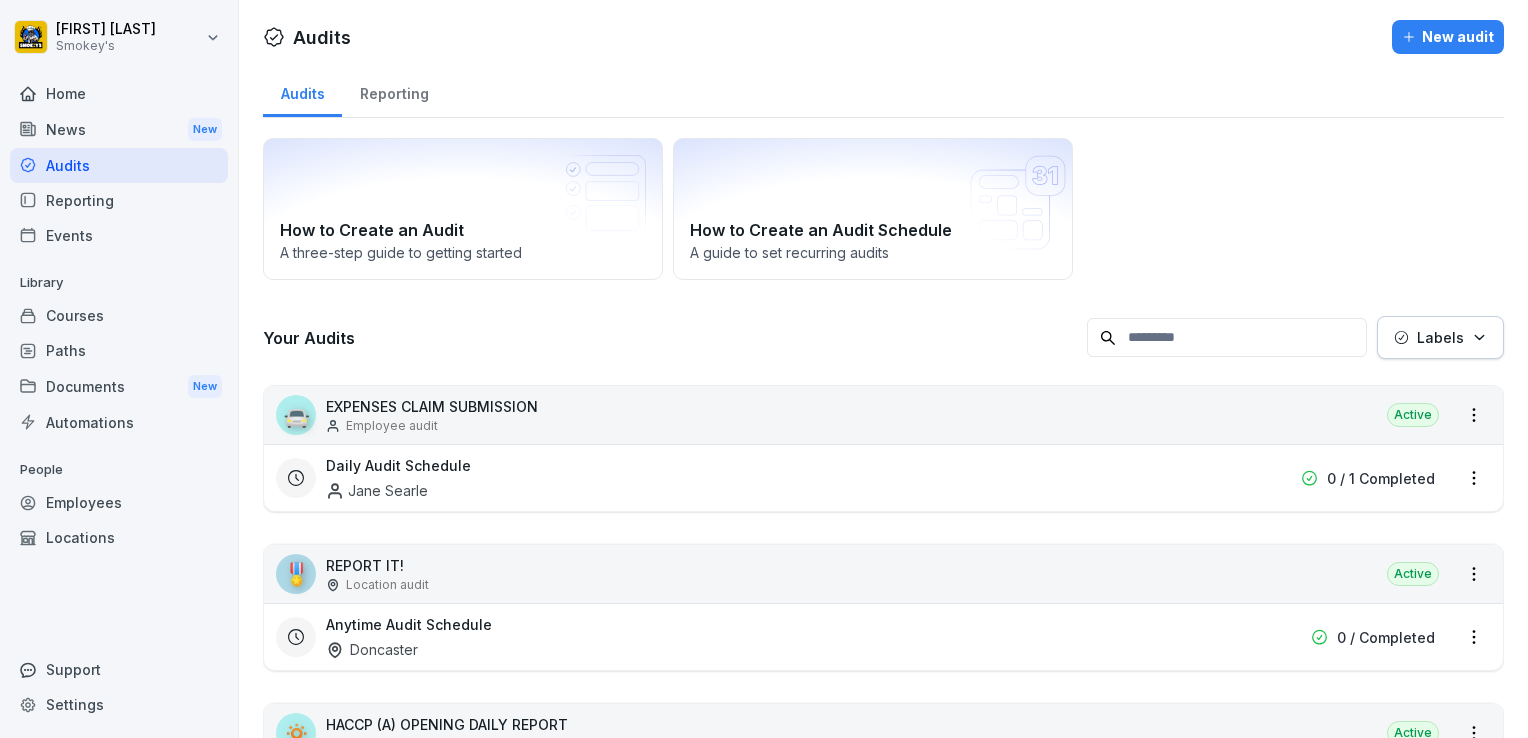 click on "Home" at bounding box center (119, 93) 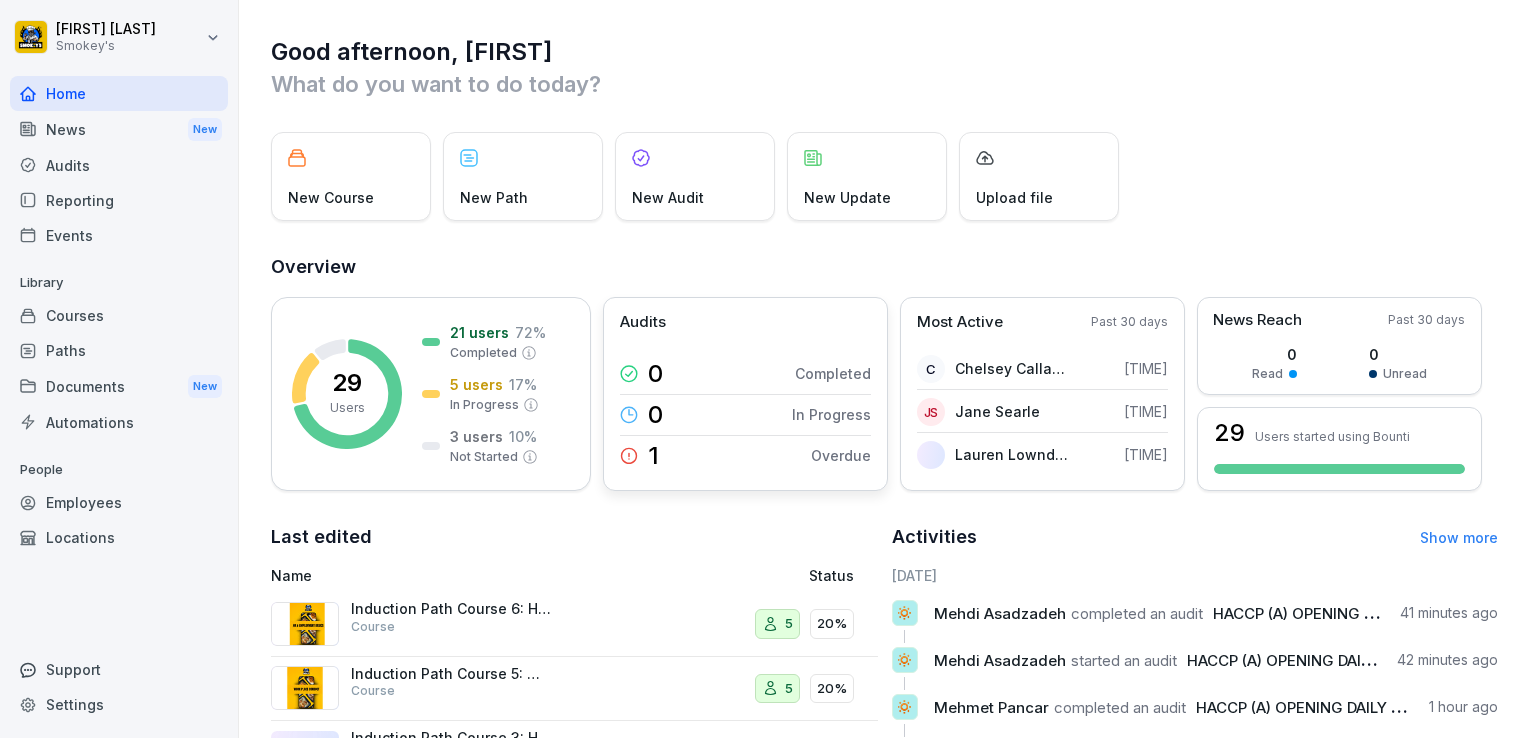 click on "Audits" at bounding box center (643, 322) 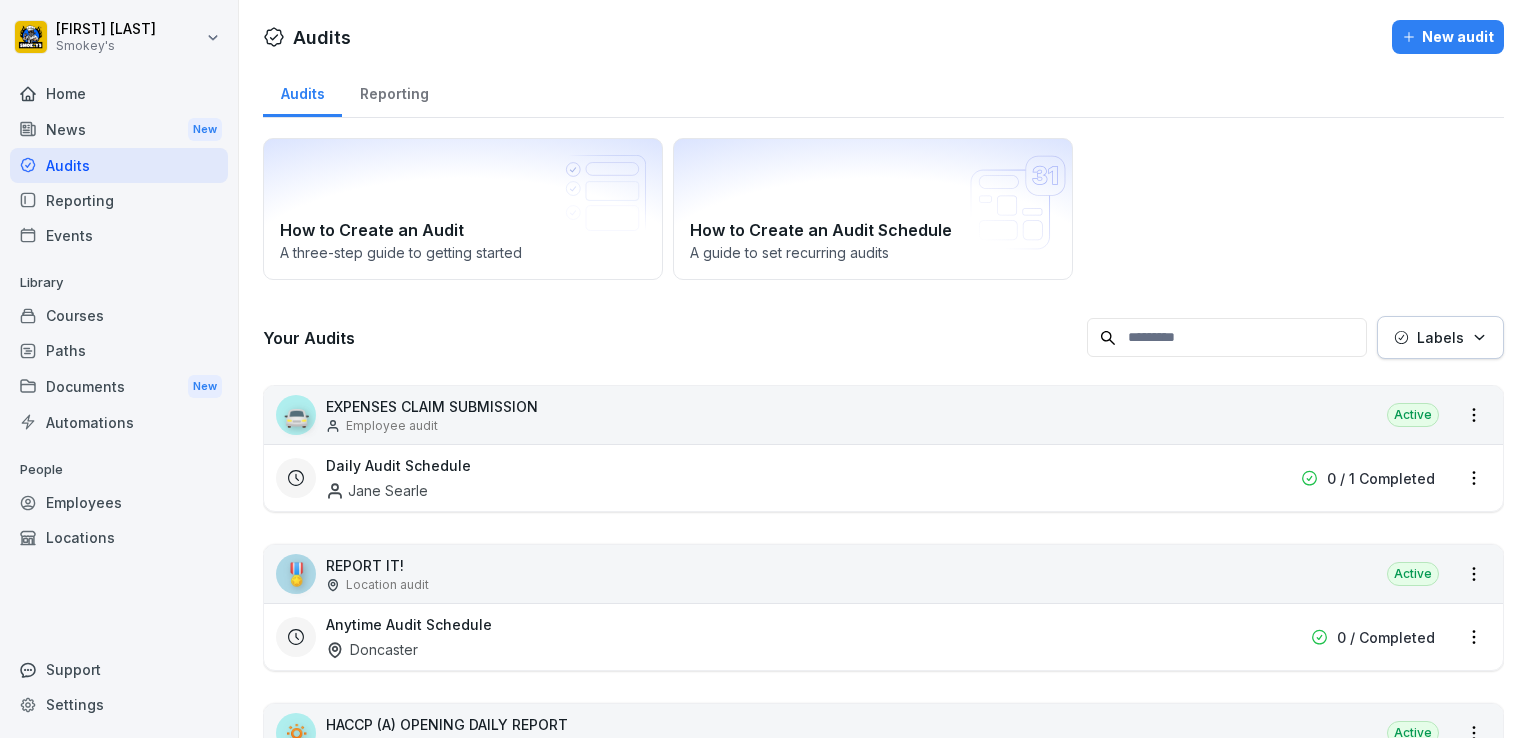 click on "REPORT IT!" at bounding box center [377, 565] 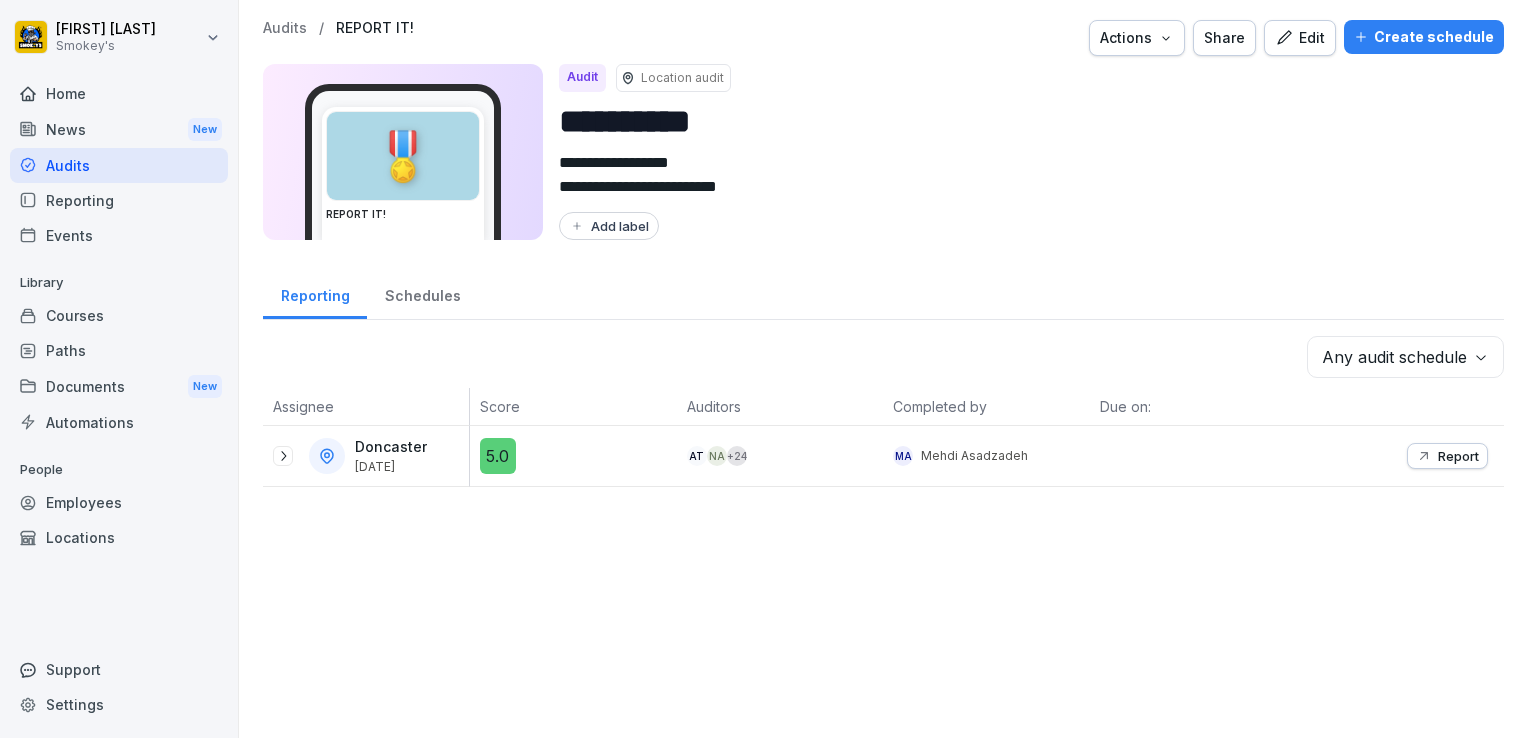 click on "Home" at bounding box center [119, 93] 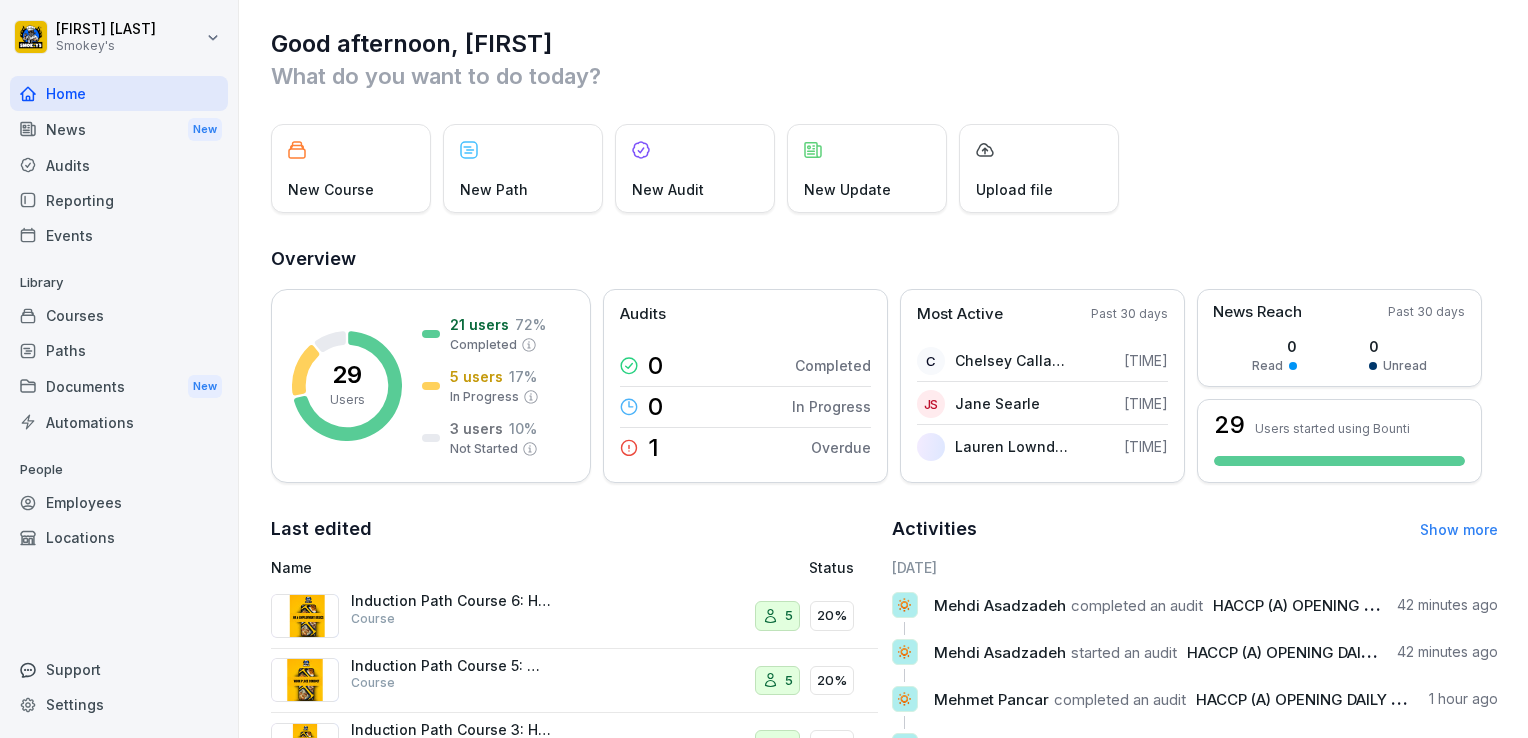 scroll, scrollTop: 0, scrollLeft: 0, axis: both 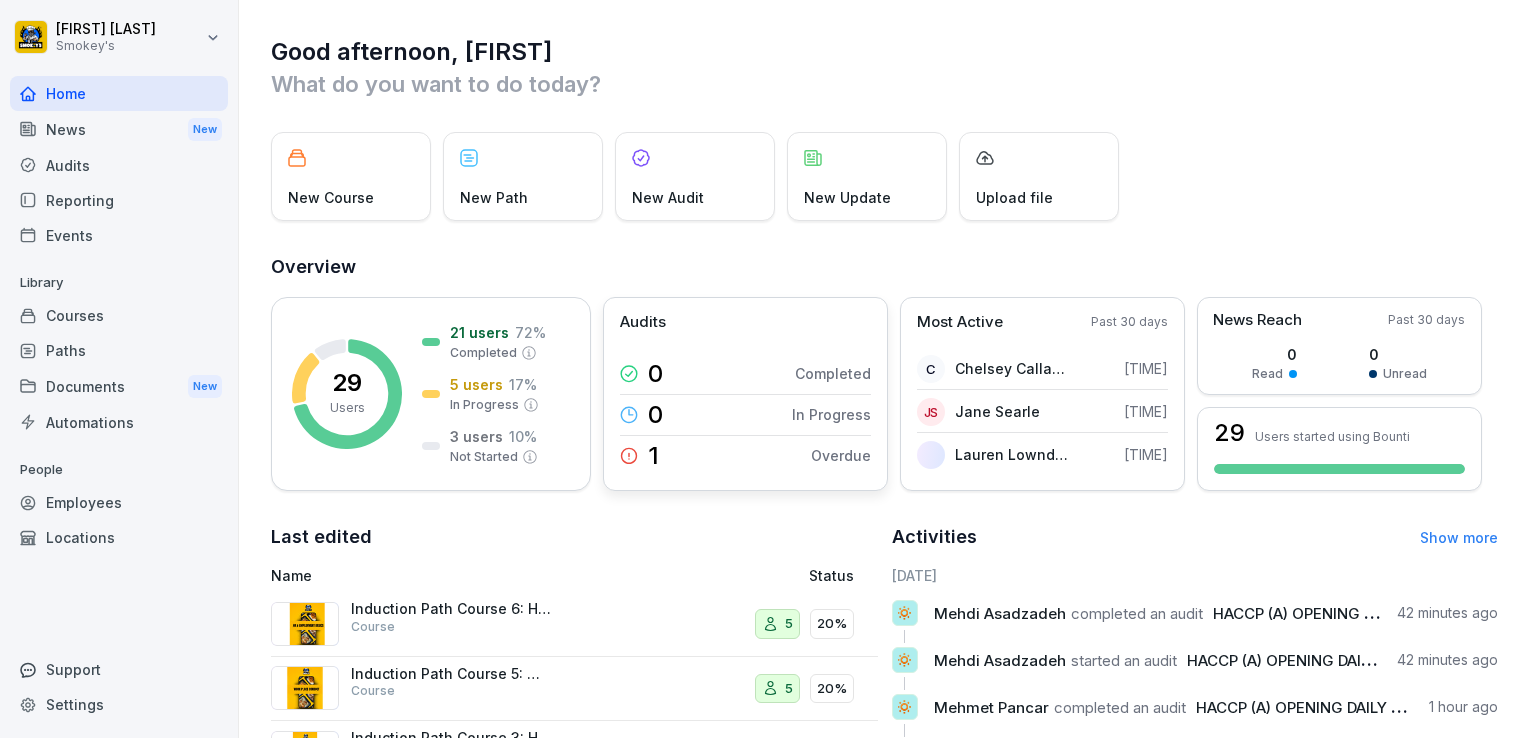 click on "Audits" at bounding box center (643, 322) 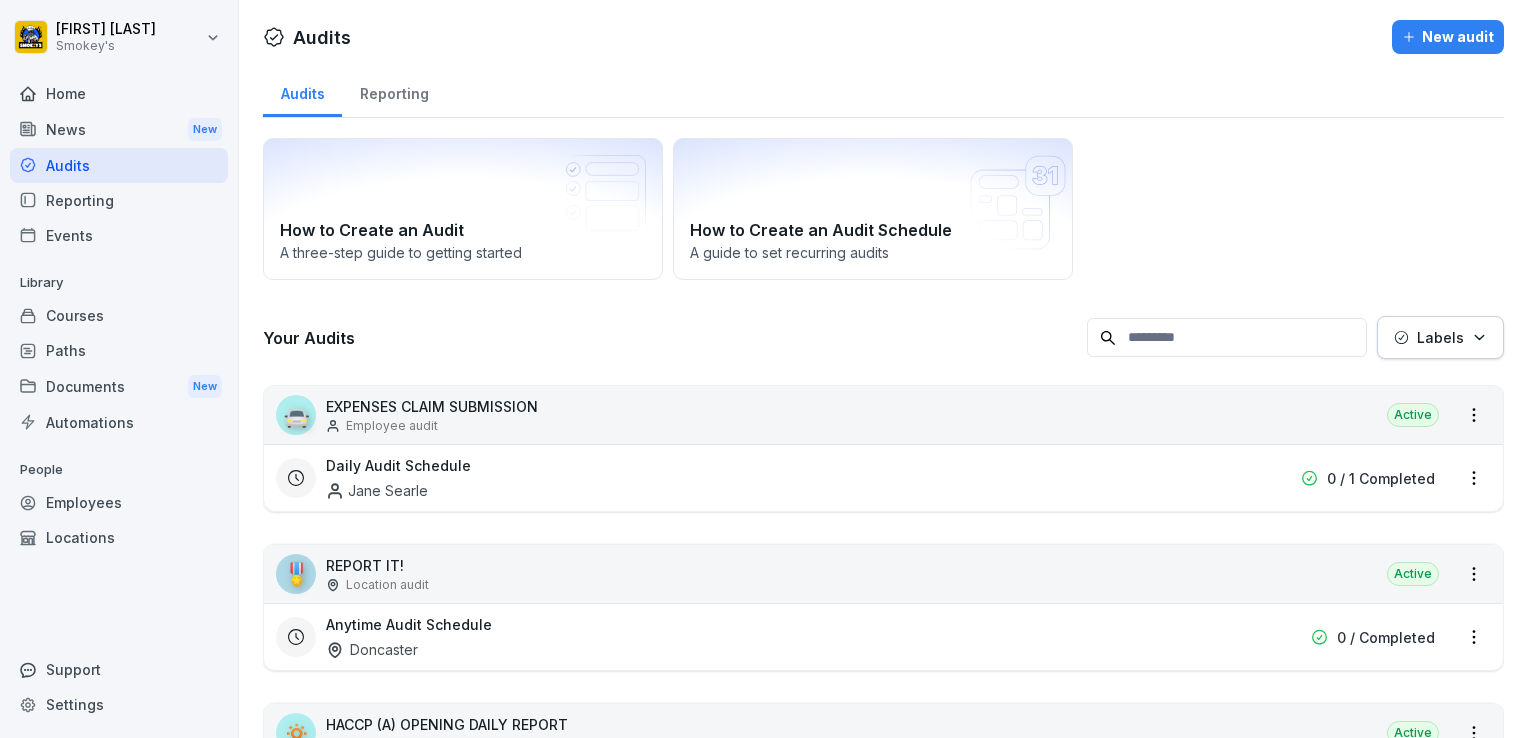 click on "Reporting" at bounding box center [394, 91] 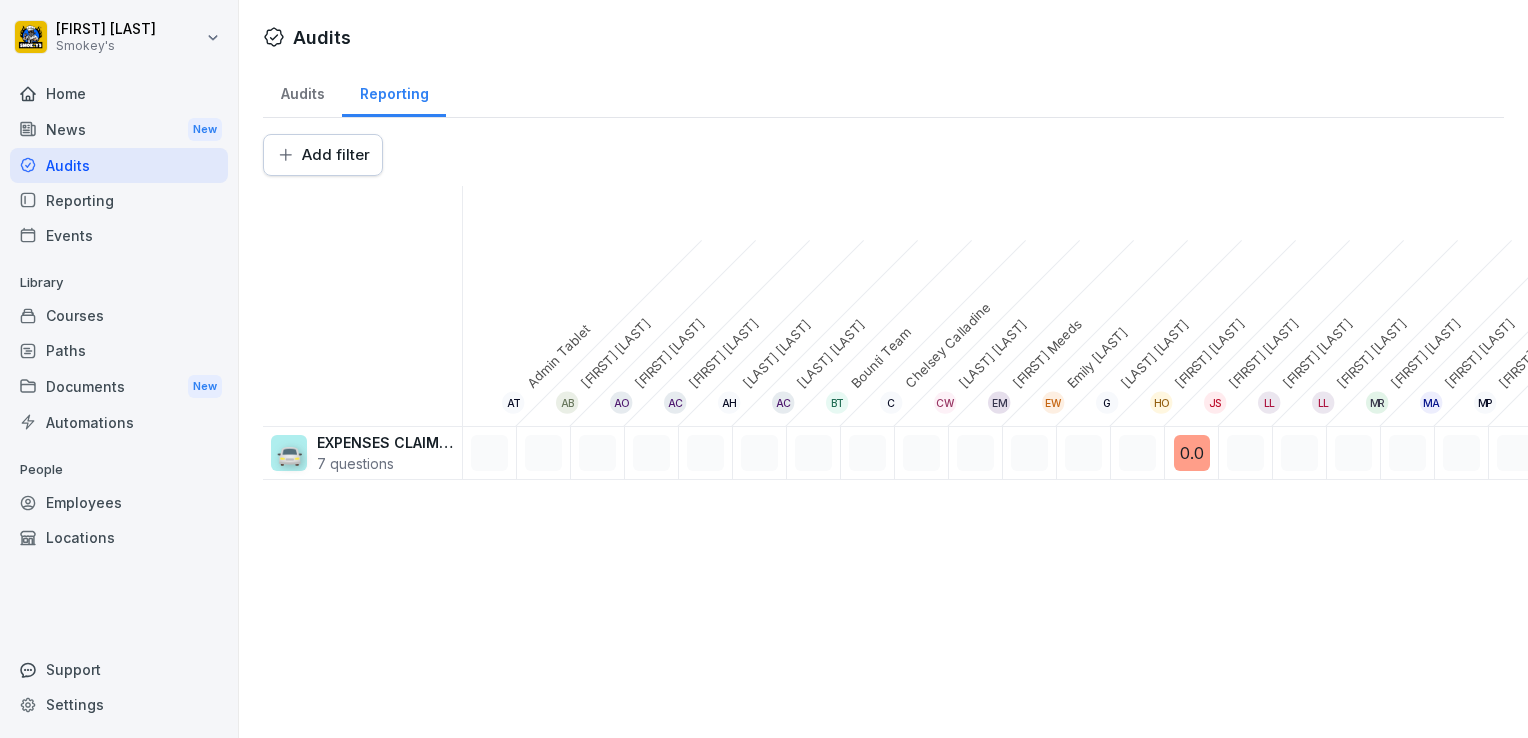 click on "Reporting" at bounding box center (394, 91) 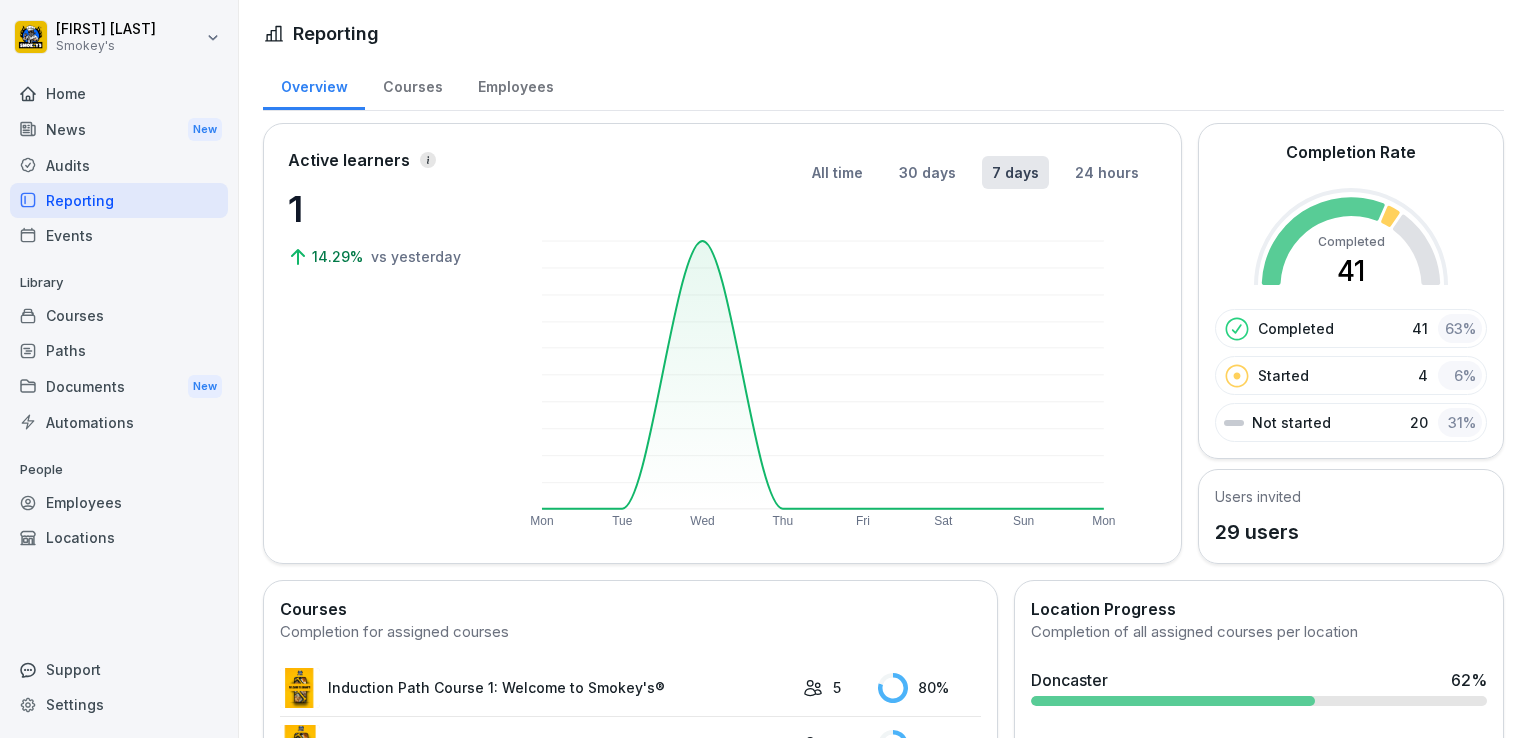 click on "Employees" at bounding box center [515, 84] 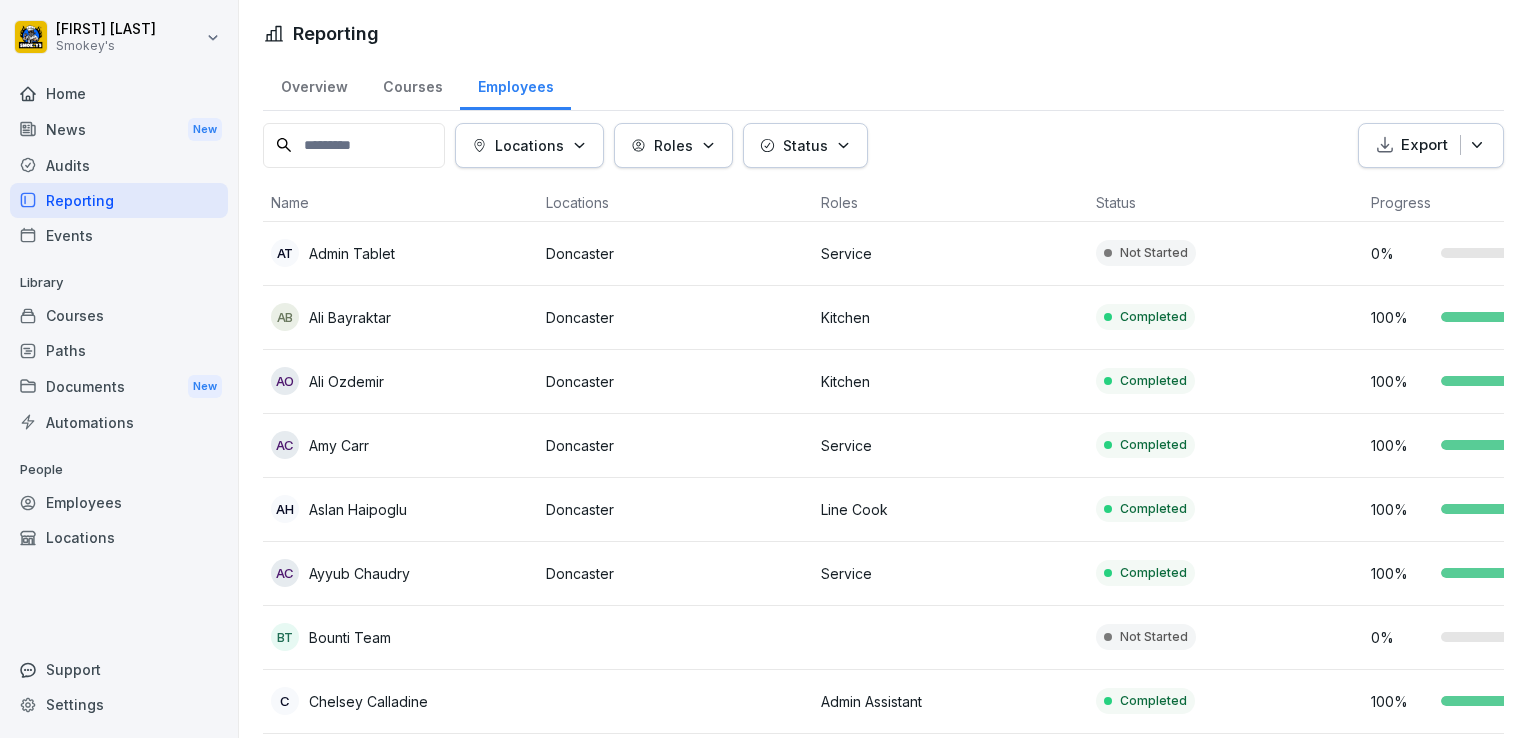 click on "Home" at bounding box center [119, 93] 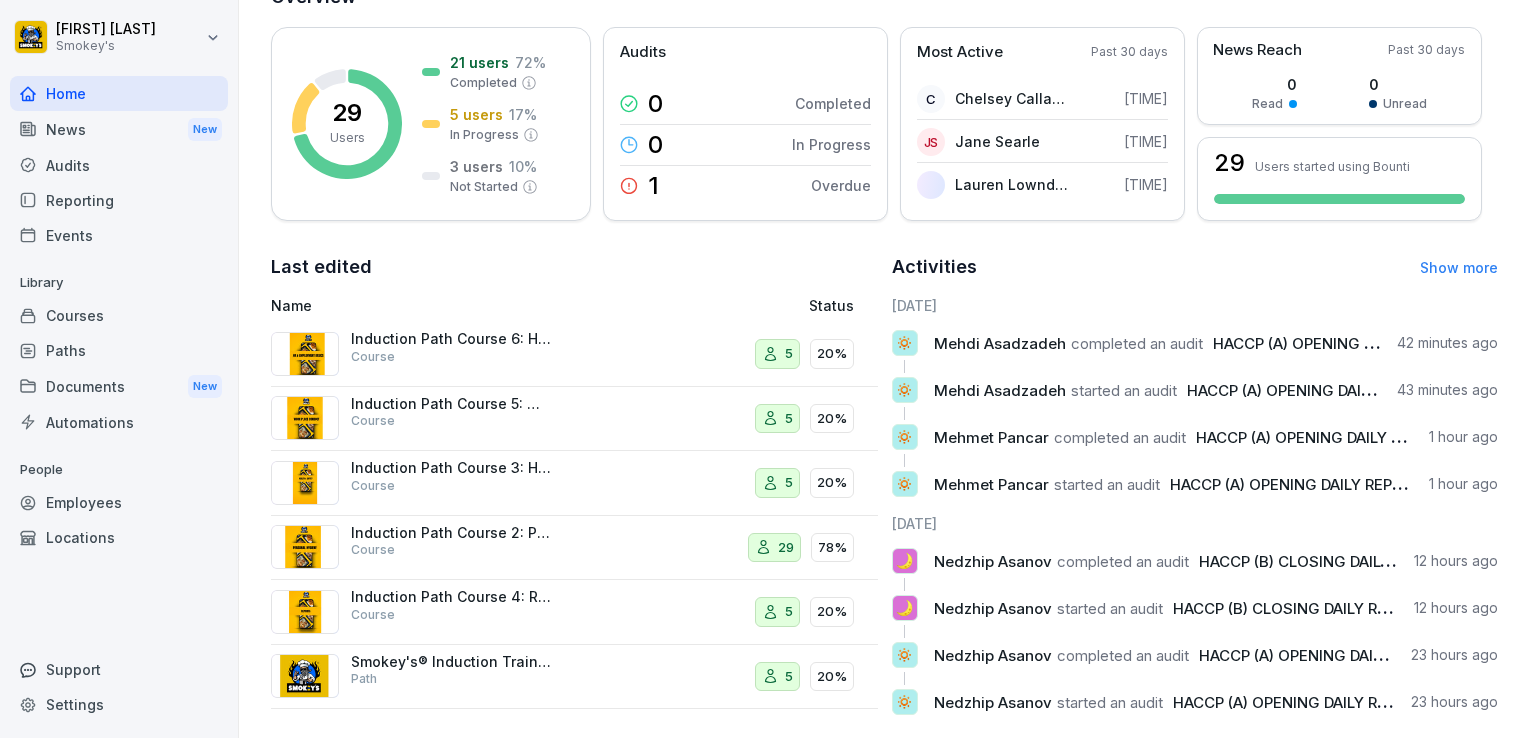 scroll, scrollTop: 272, scrollLeft: 0, axis: vertical 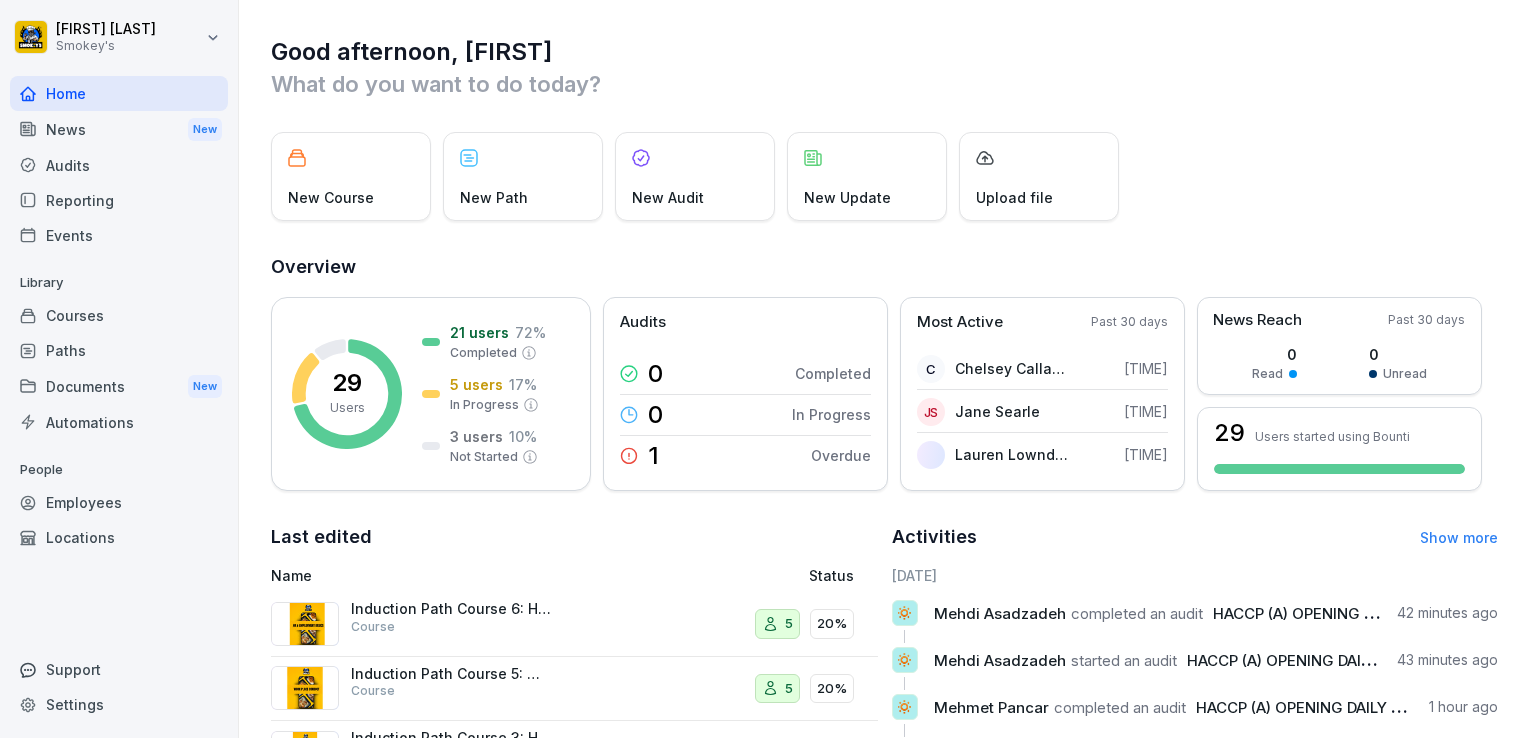 click on "Documents New" at bounding box center (119, 386) 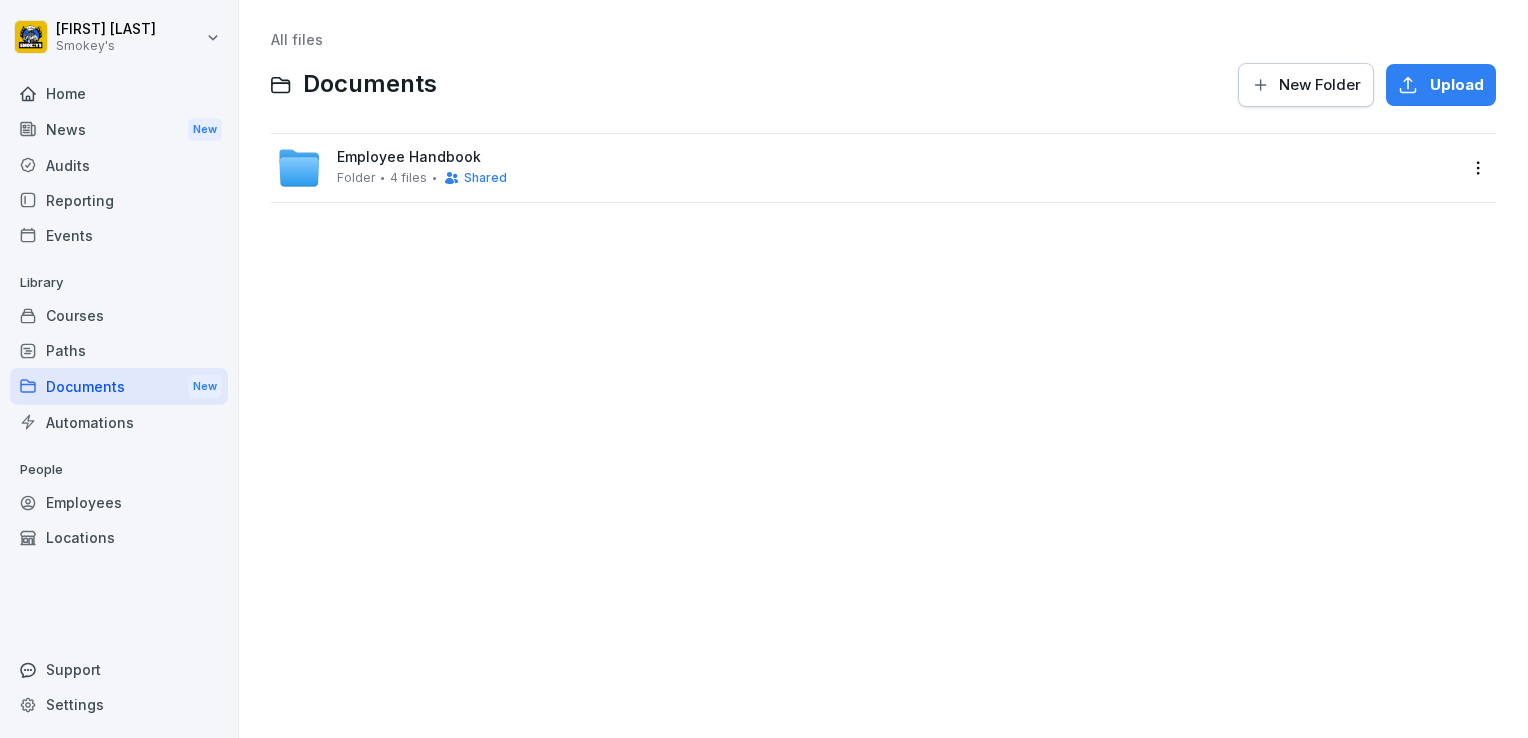 click on "Home" at bounding box center [119, 93] 